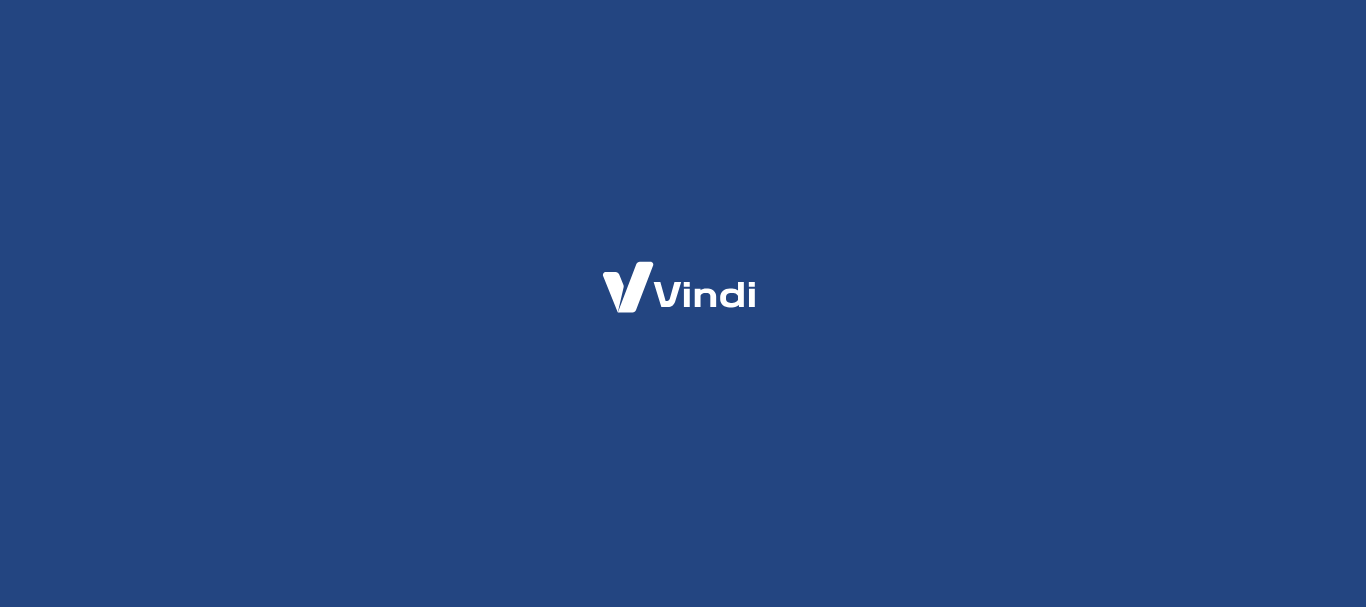scroll, scrollTop: 0, scrollLeft: 0, axis: both 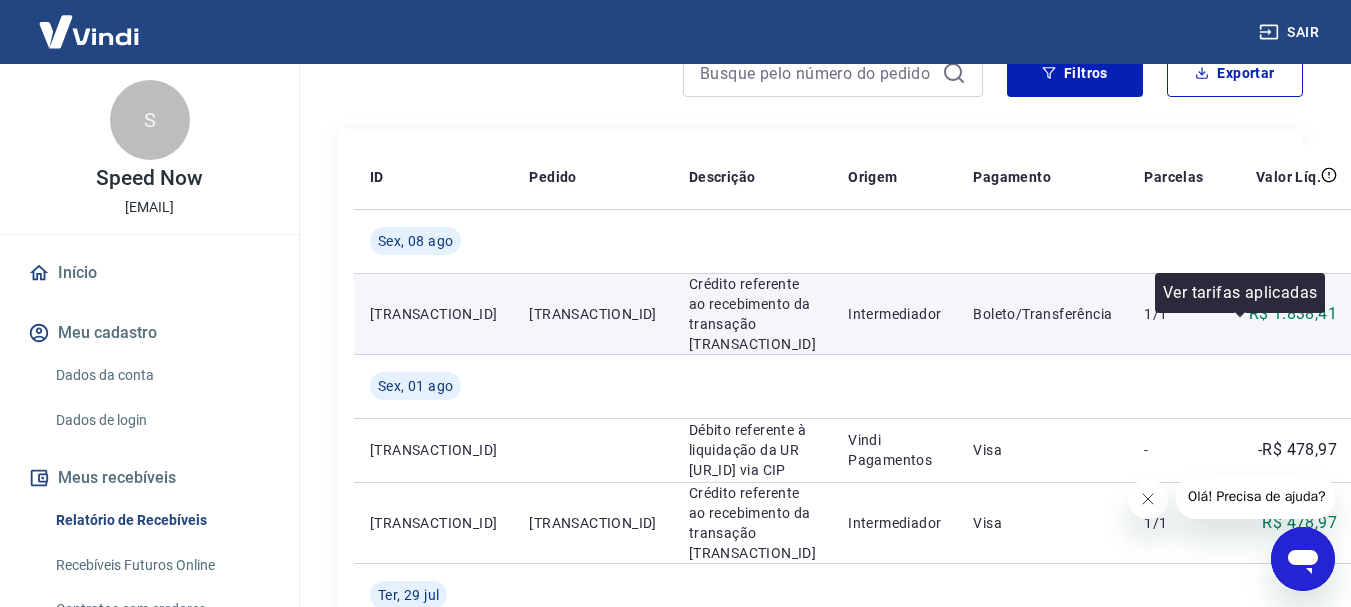 click 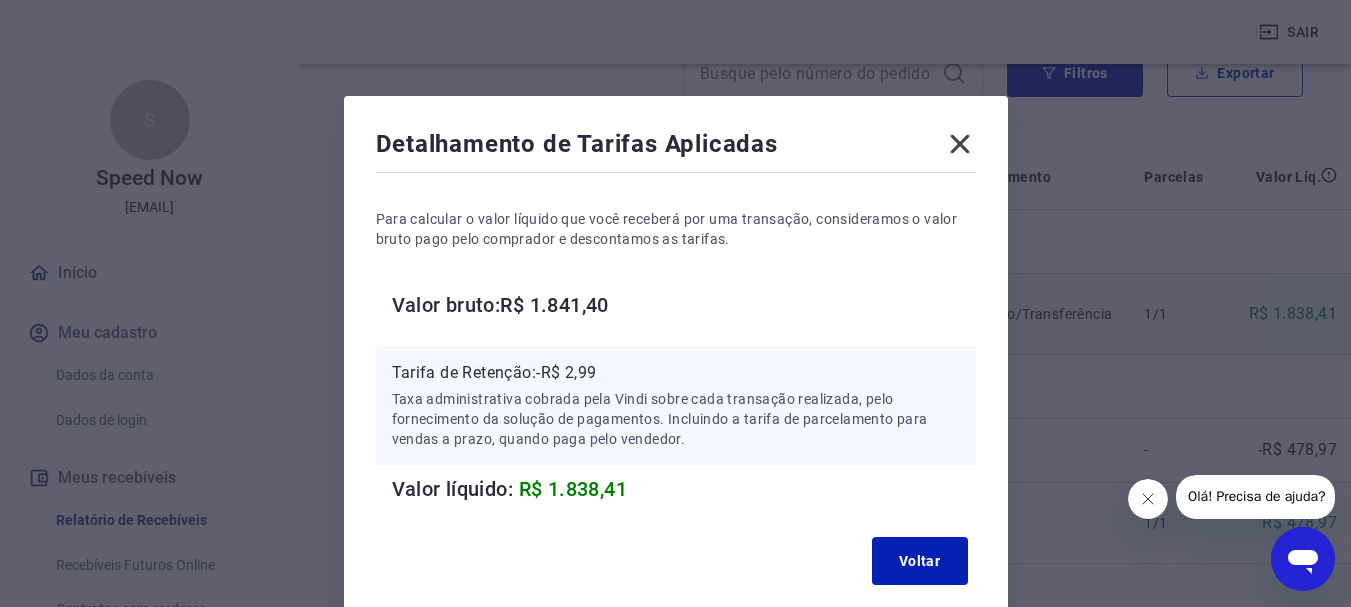 click 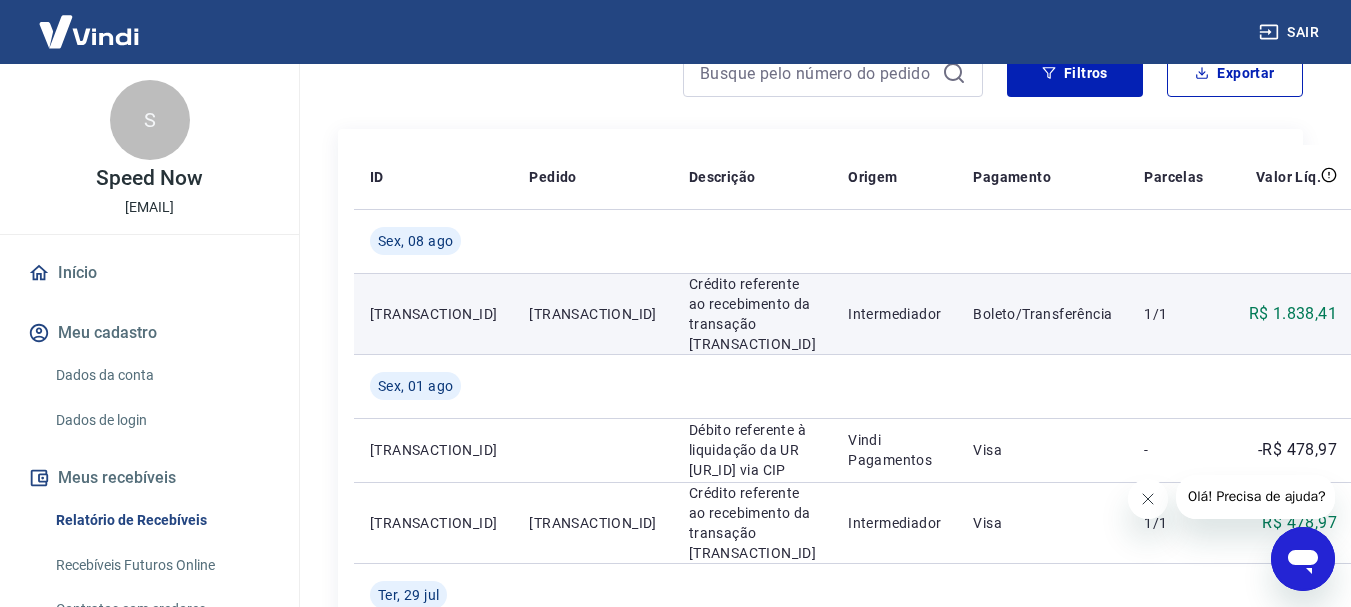 click on "[NUMBER]" at bounding box center [592, 314] 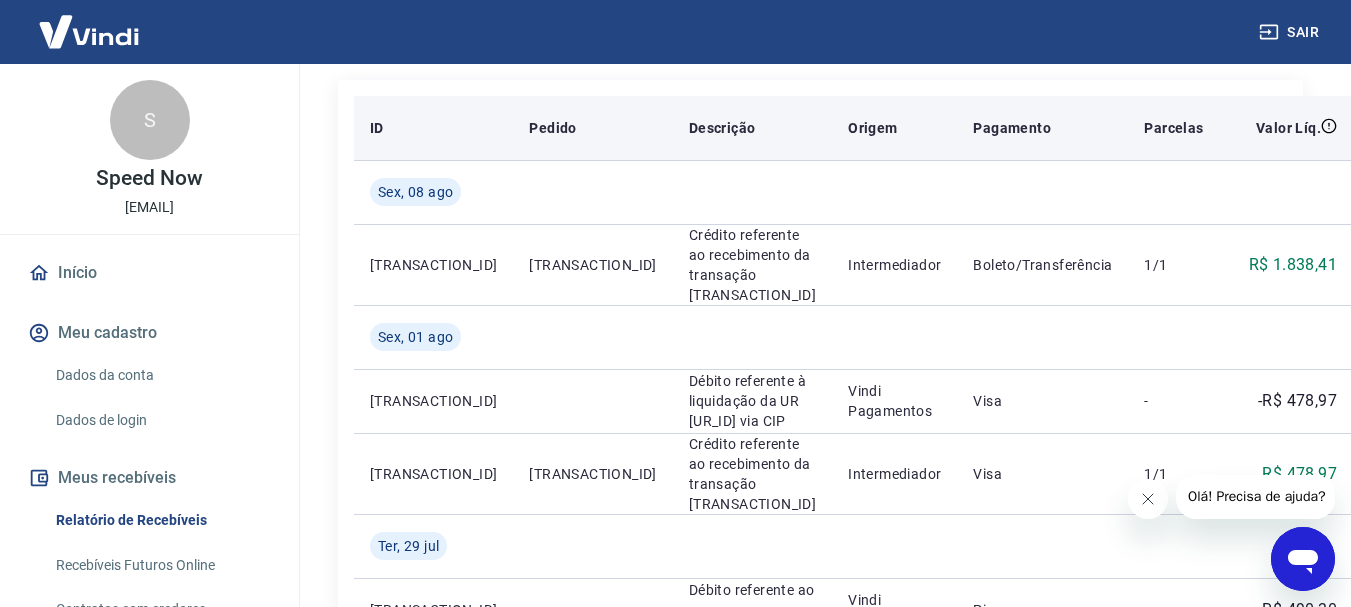 scroll, scrollTop: 200, scrollLeft: 0, axis: vertical 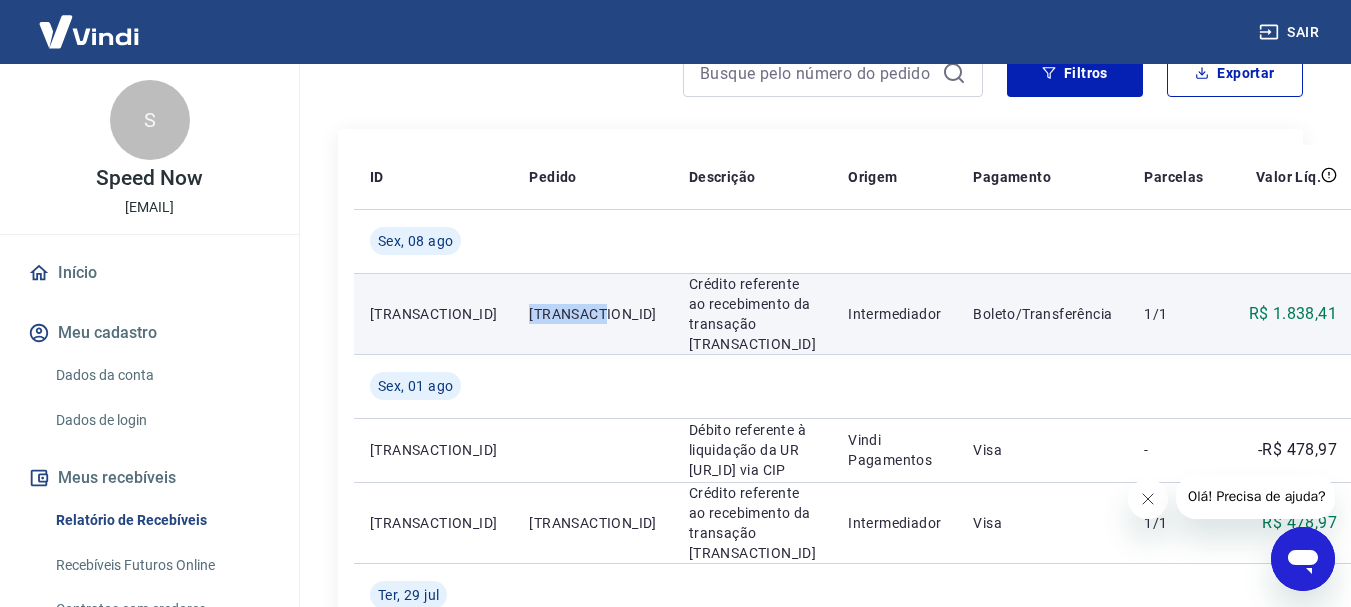 drag, startPoint x: 493, startPoint y: 332, endPoint x: 567, endPoint y: 334, distance: 74.02702 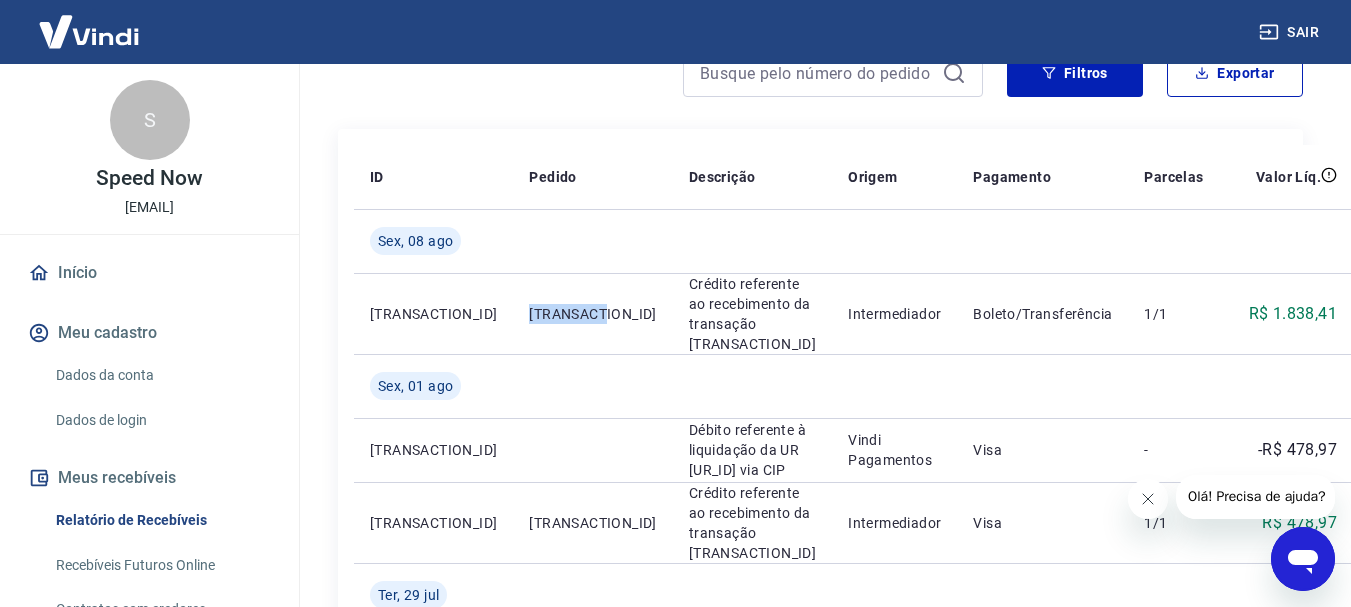 copy on "[NUMBER]" 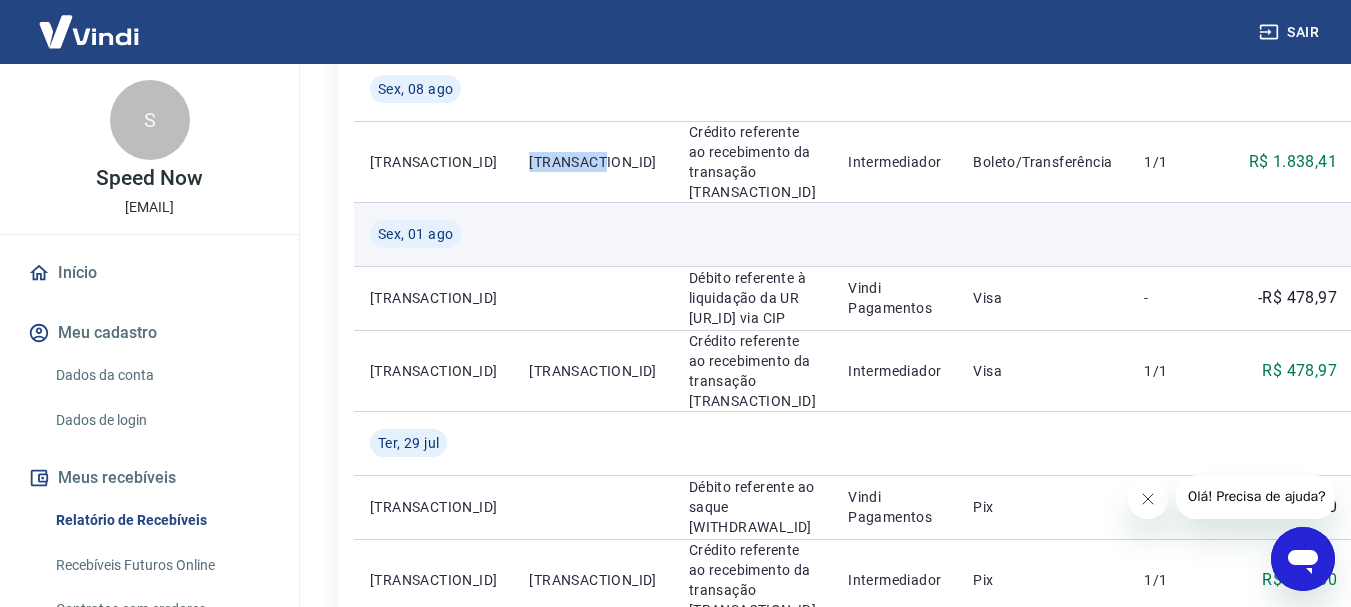 scroll, scrollTop: 400, scrollLeft: 0, axis: vertical 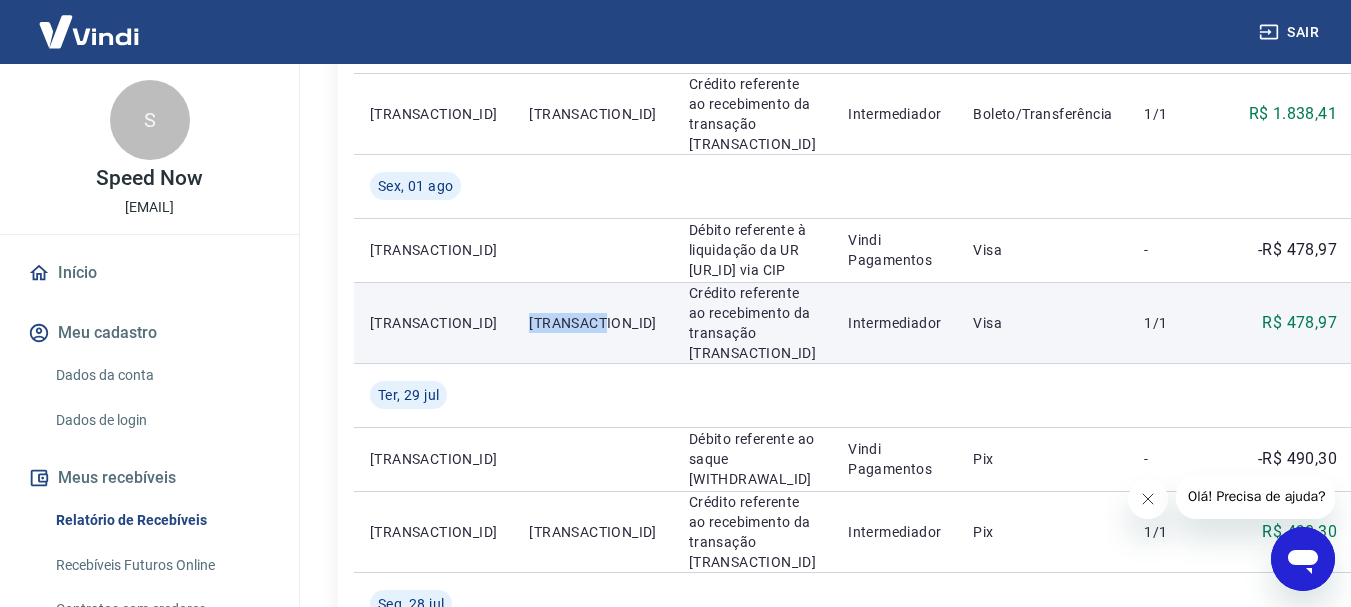 drag, startPoint x: 491, startPoint y: 440, endPoint x: 571, endPoint y: 447, distance: 80.305664 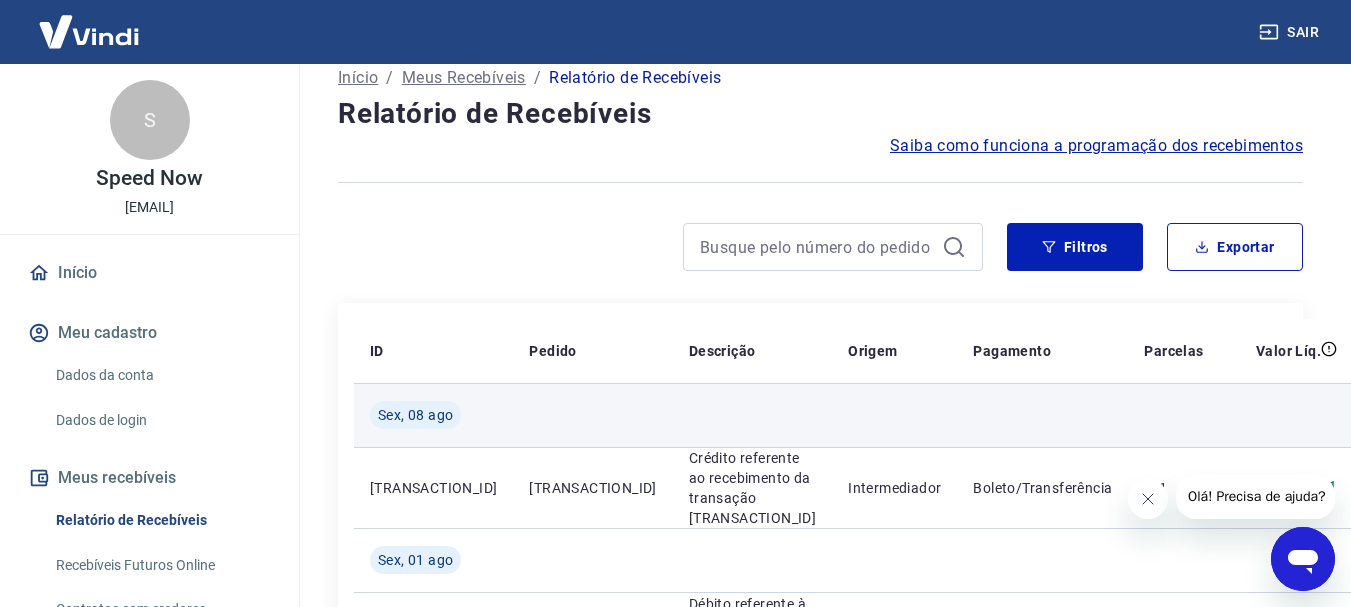 scroll, scrollTop: 0, scrollLeft: 0, axis: both 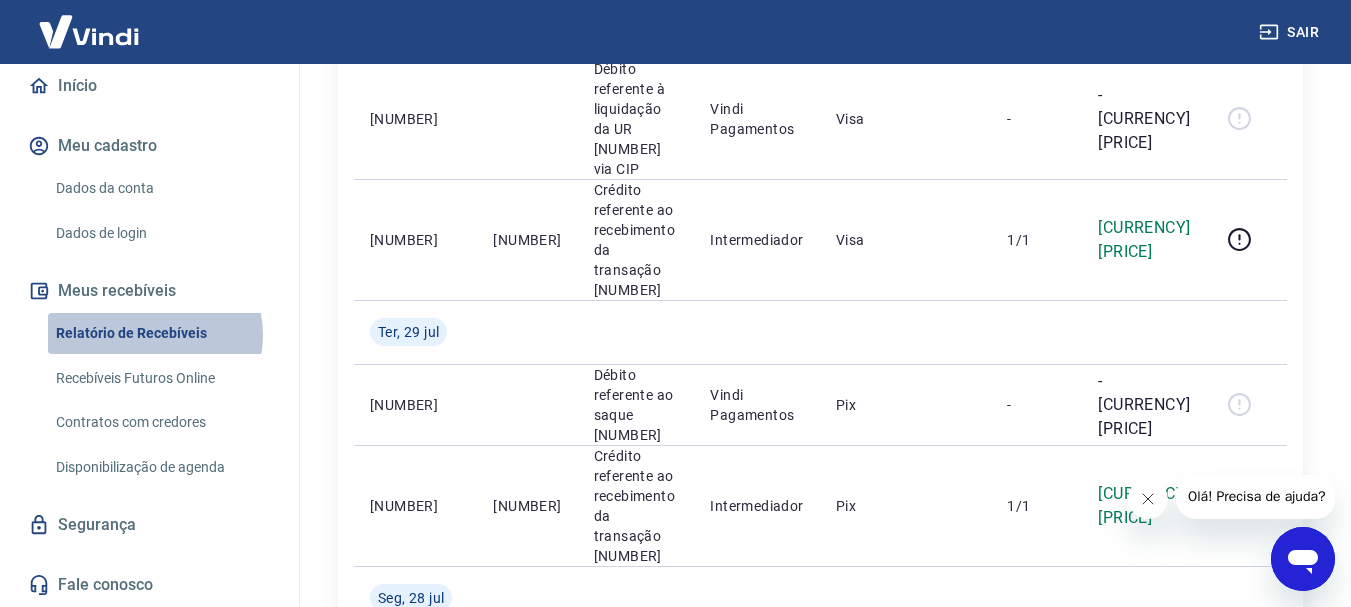 click on "Relatório de Recebíveis" at bounding box center (161, 333) 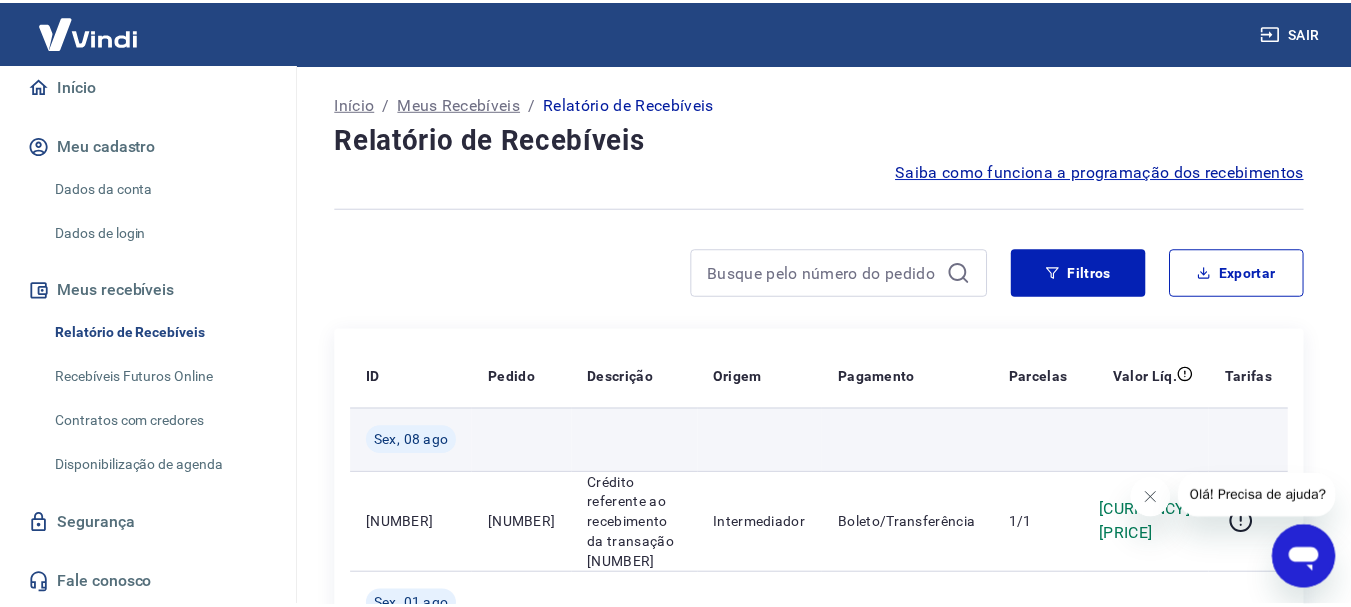 scroll, scrollTop: 200, scrollLeft: 0, axis: vertical 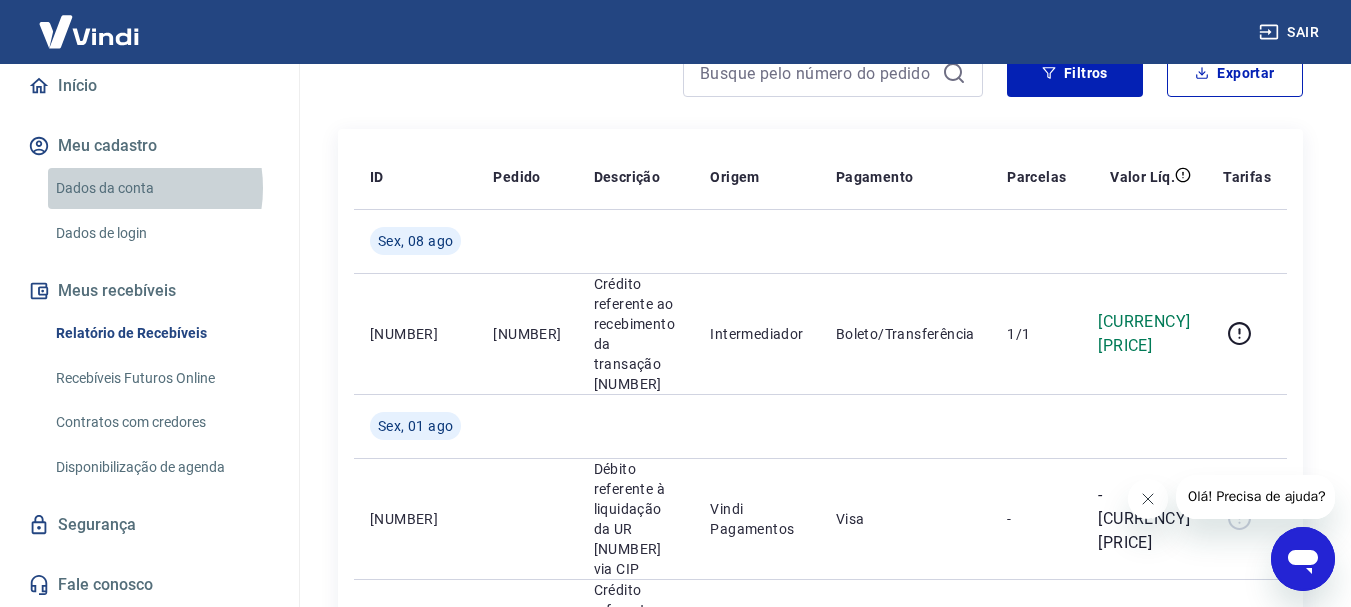 click on "Dados da conta" at bounding box center [161, 188] 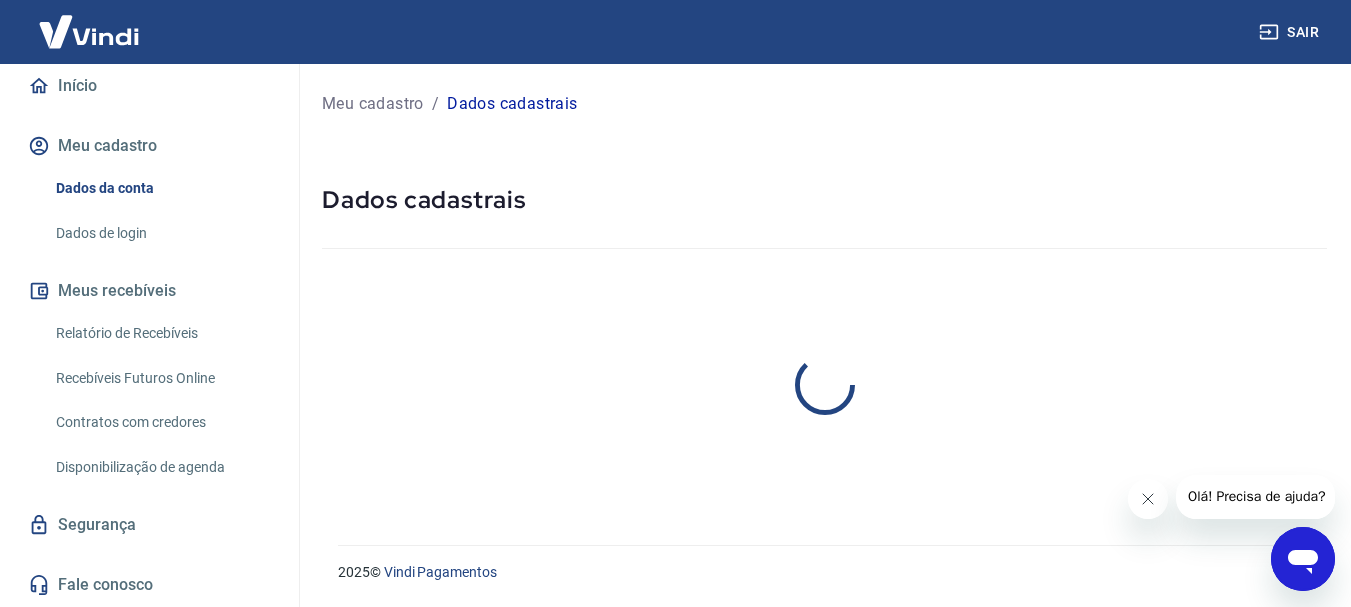 scroll, scrollTop: 0, scrollLeft: 0, axis: both 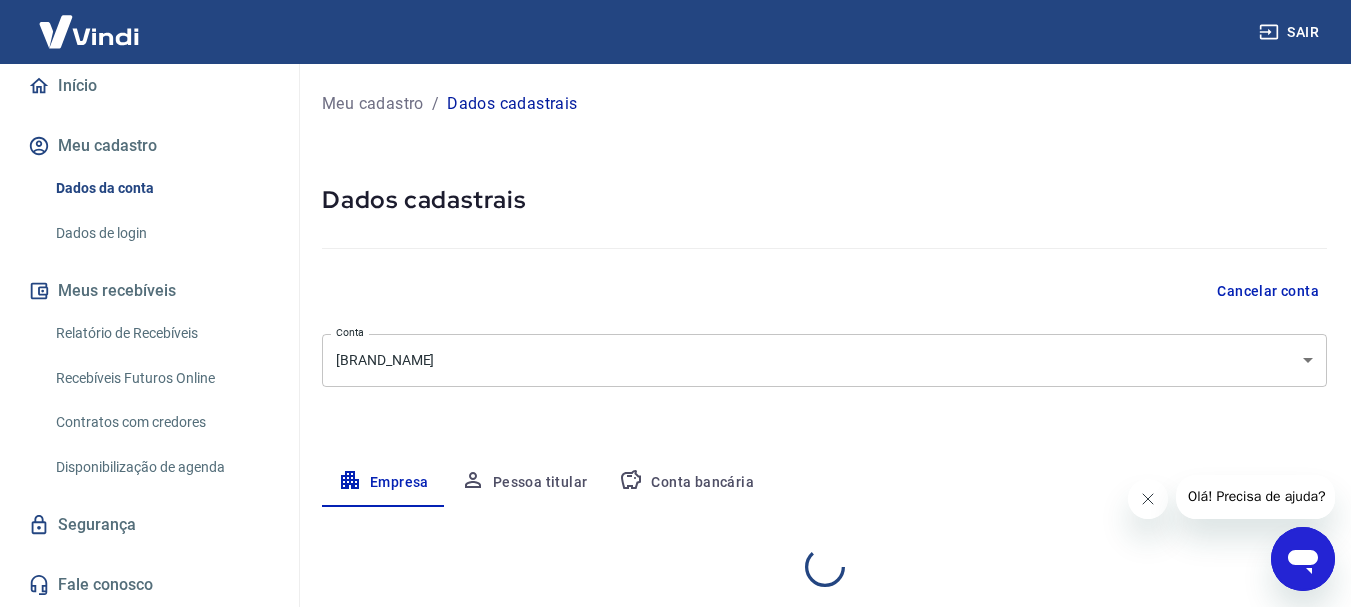 select on "PR" 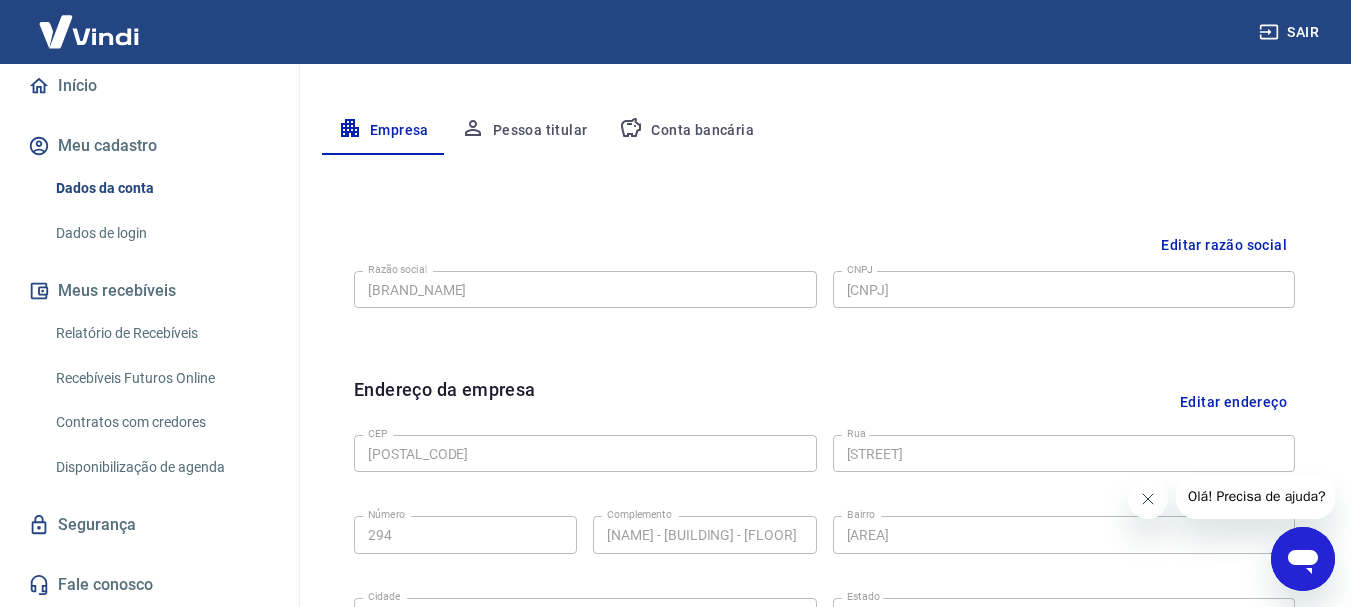 scroll, scrollTop: 400, scrollLeft: 0, axis: vertical 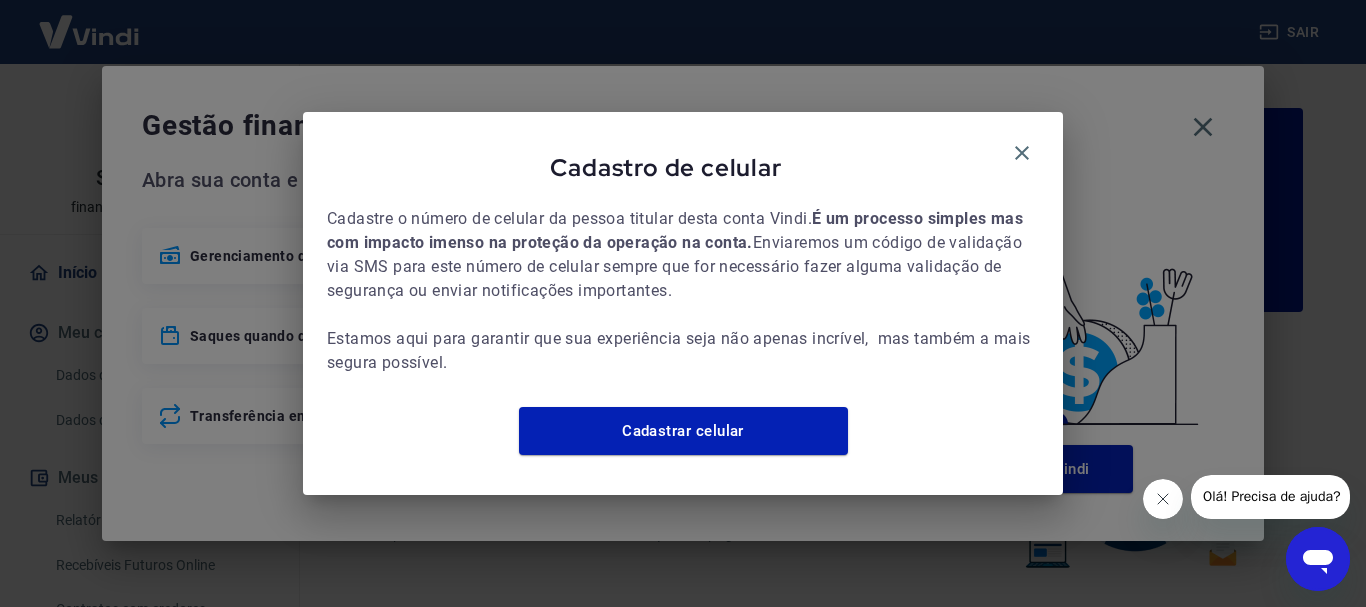 click on "Cadastro de celular" at bounding box center (683, 171) 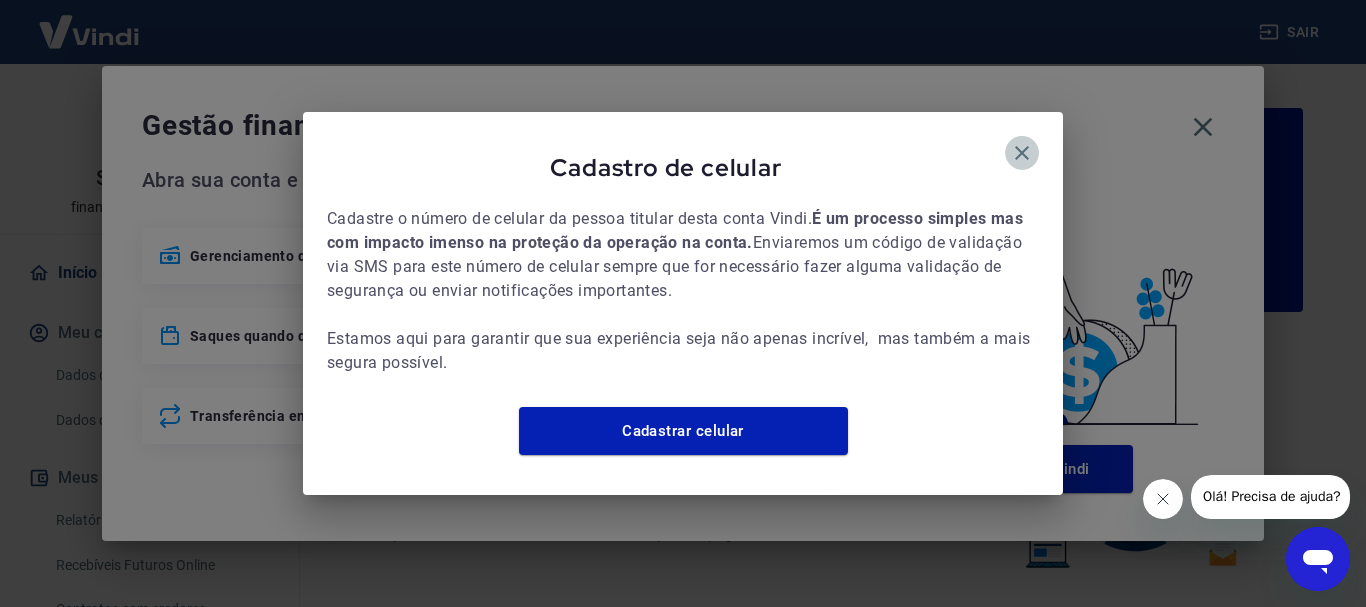 click 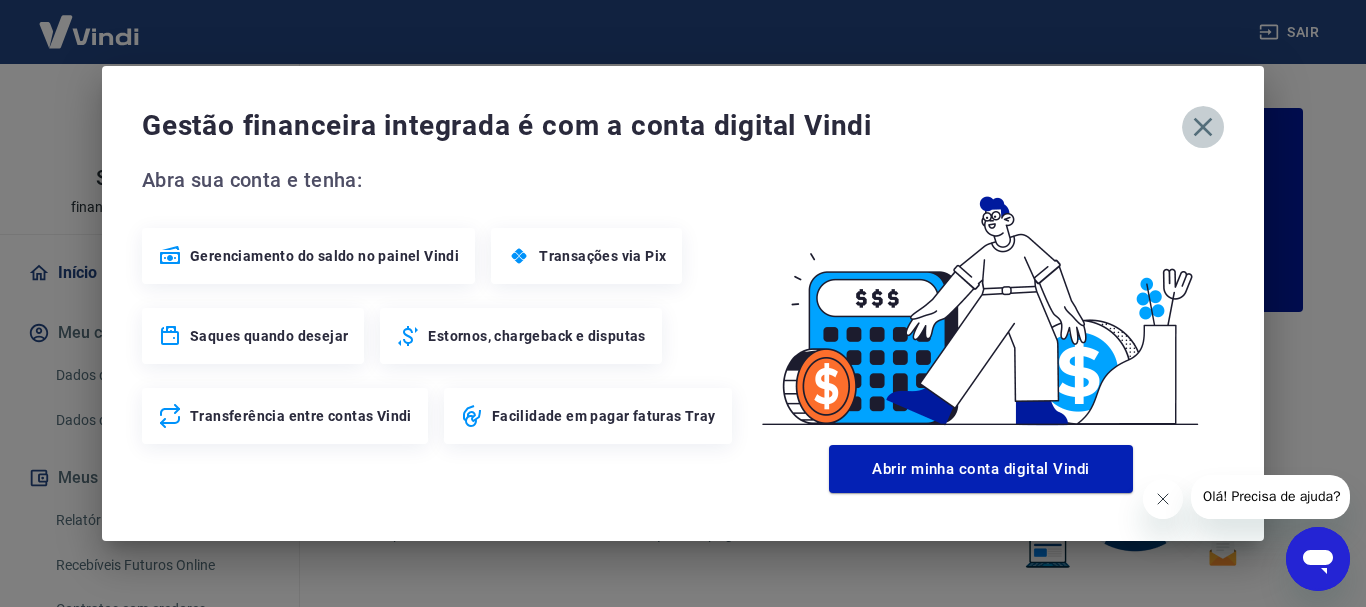 click 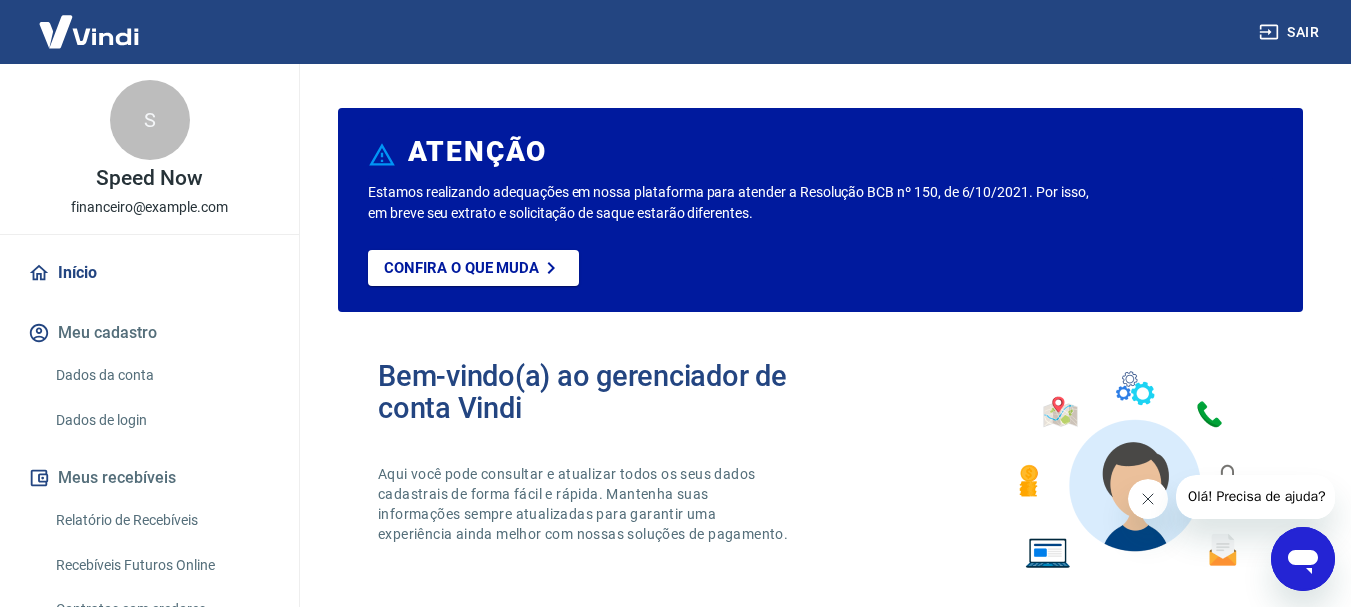scroll, scrollTop: 187, scrollLeft: 0, axis: vertical 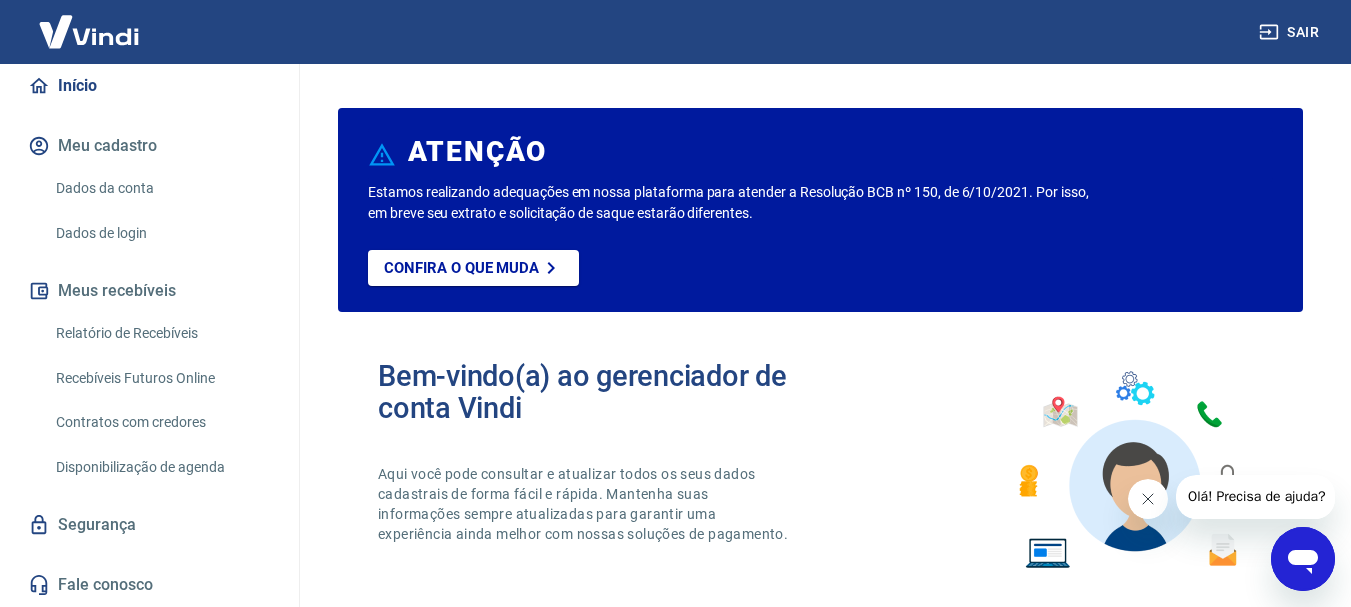 click on "Relatório de Recebíveis" at bounding box center (161, 333) 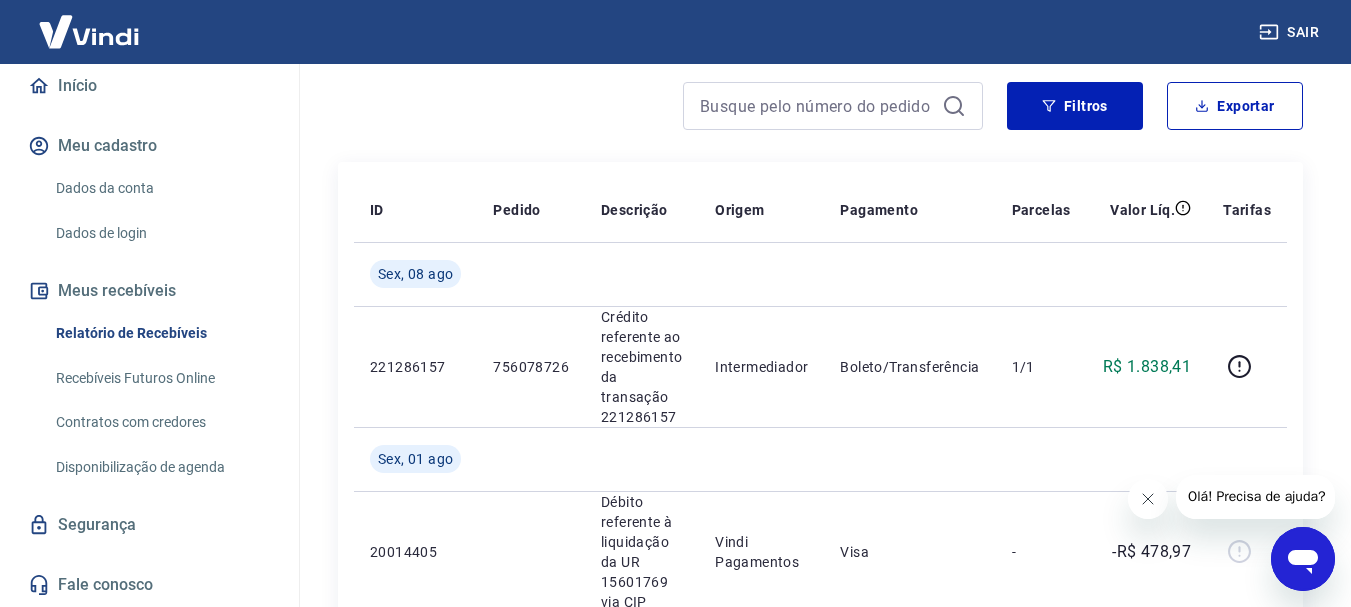 scroll, scrollTop: 215, scrollLeft: 0, axis: vertical 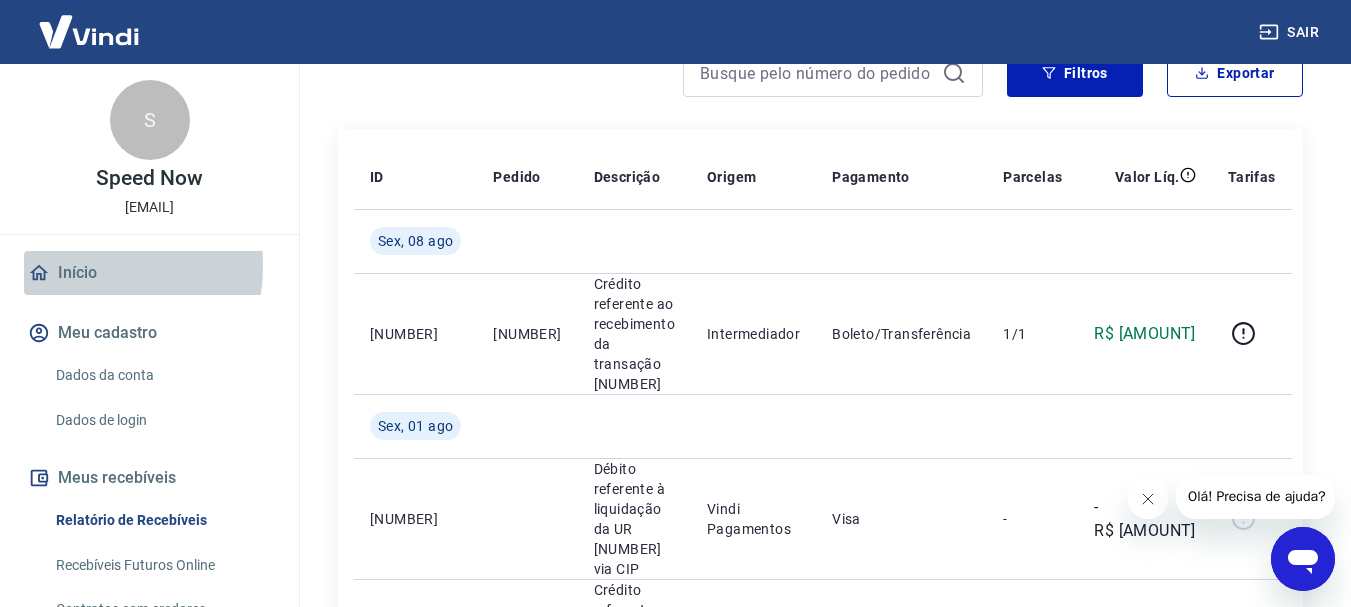 click on "Início" at bounding box center (149, 273) 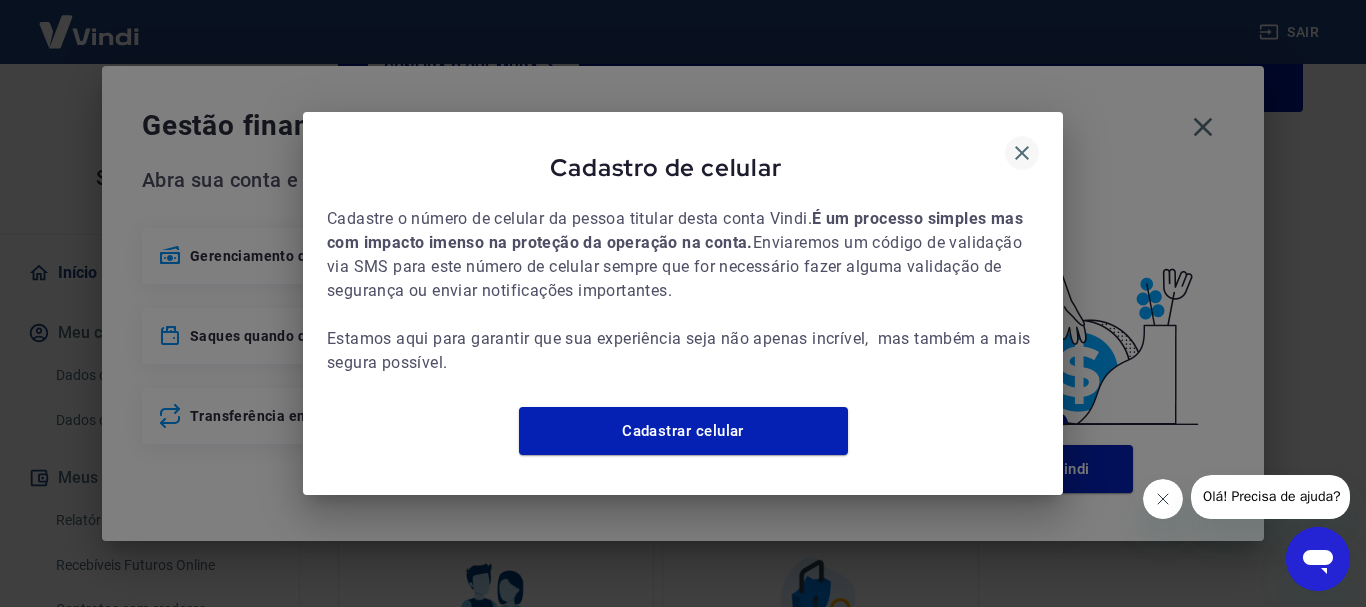 click 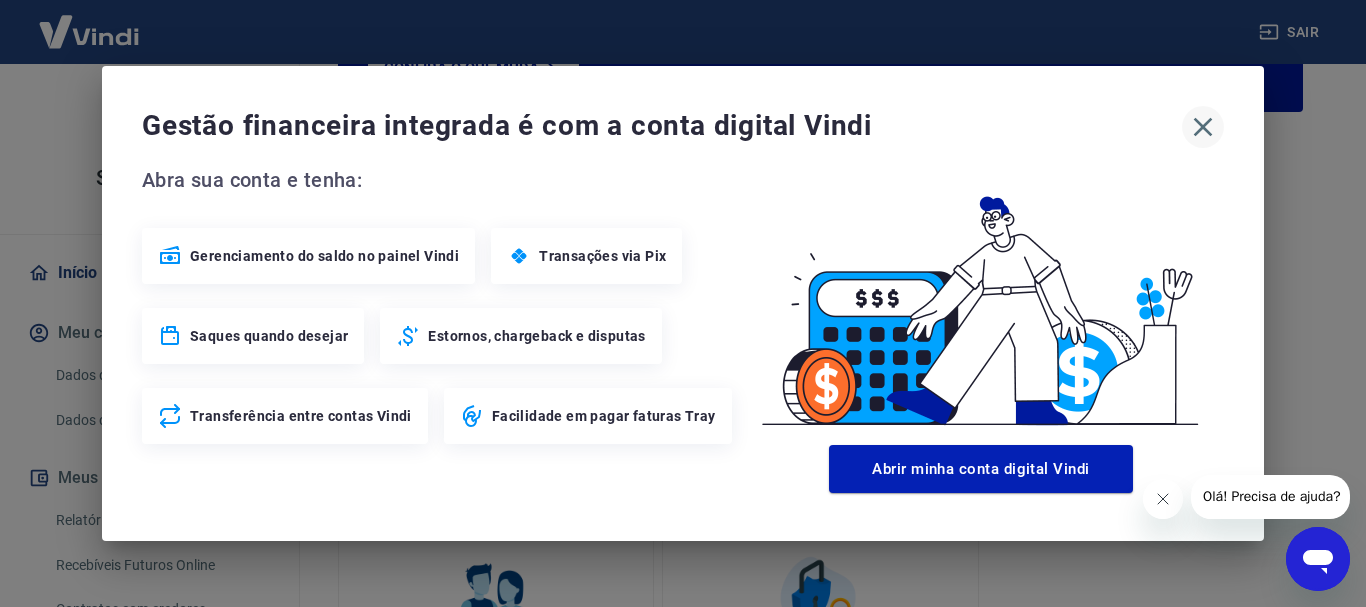 click 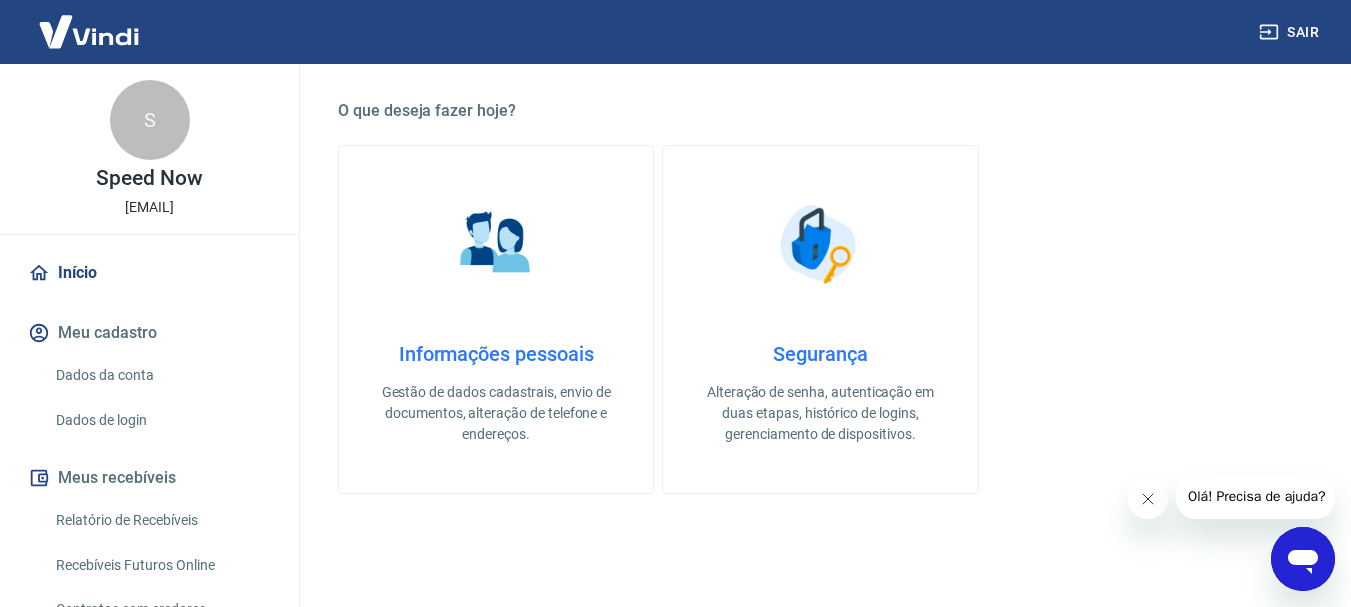 scroll, scrollTop: 600, scrollLeft: 0, axis: vertical 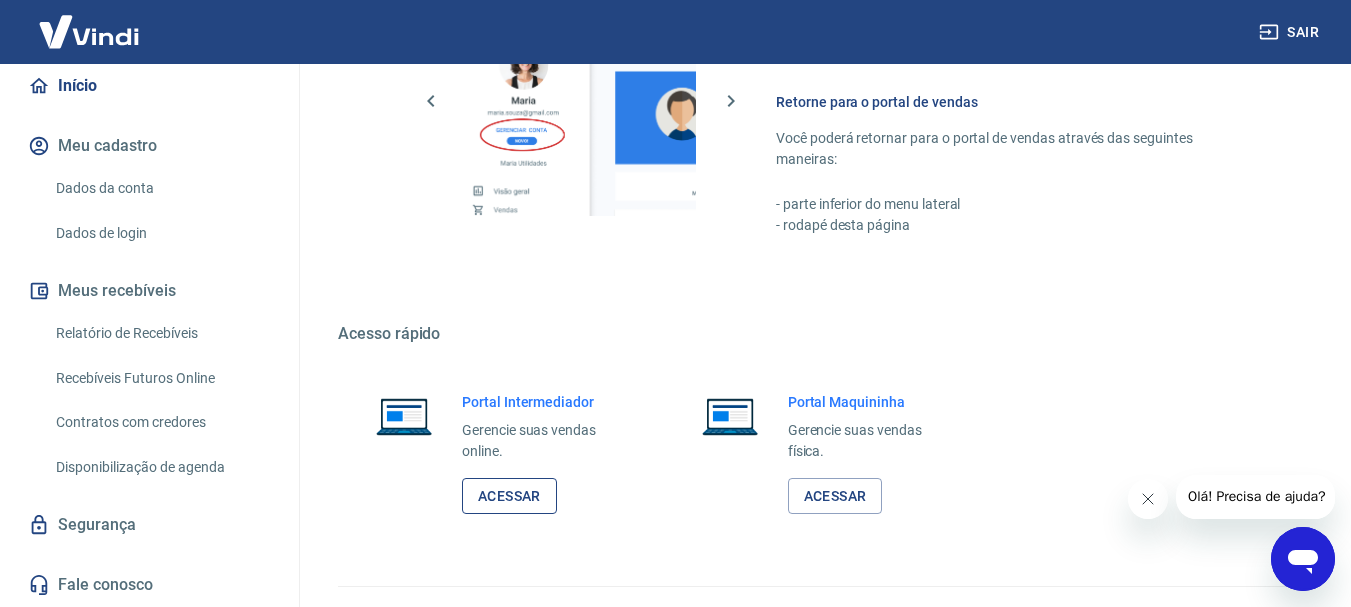 click on "Acessar" at bounding box center [509, 496] 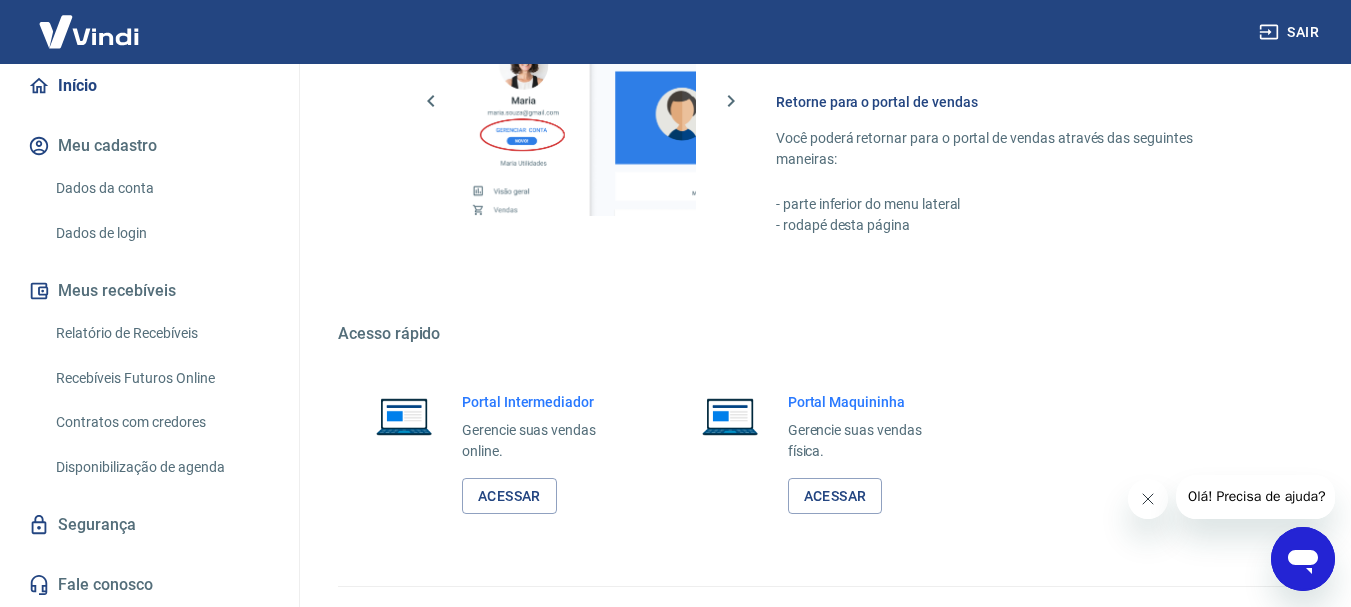 click on "Acesso rápido" at bounding box center (820, 334) 